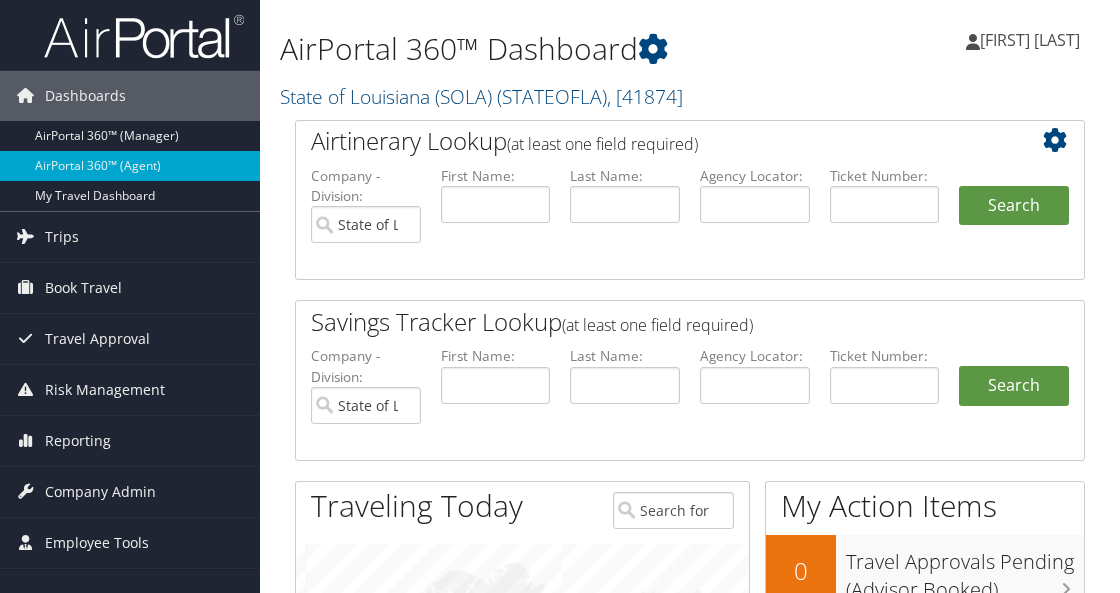 scroll, scrollTop: 0, scrollLeft: 0, axis: both 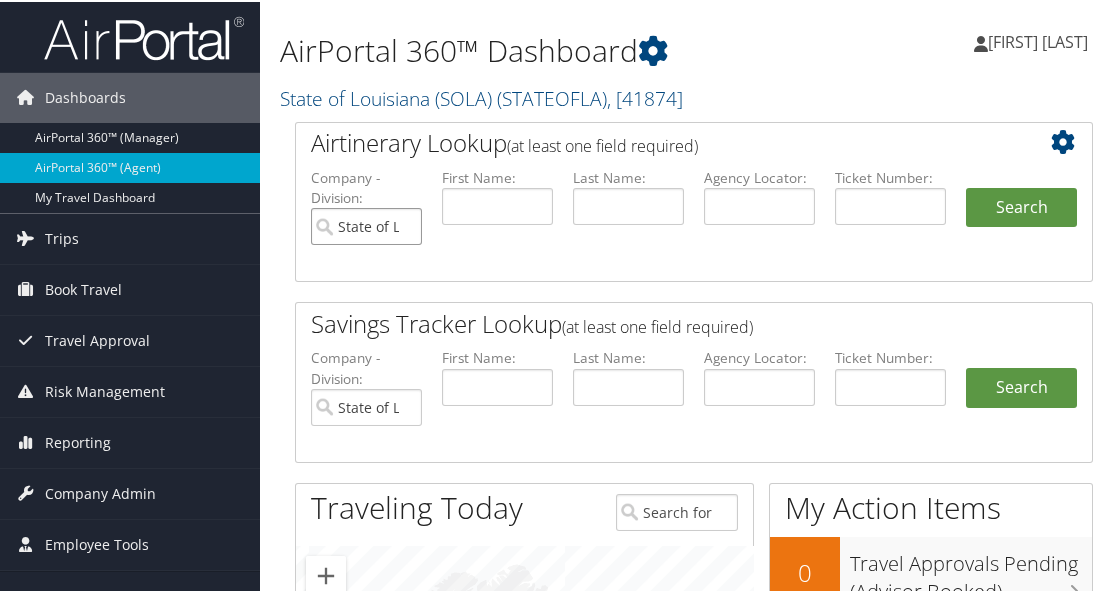 click on "State of Louisiana (SOLA)" at bounding box center [366, 224] 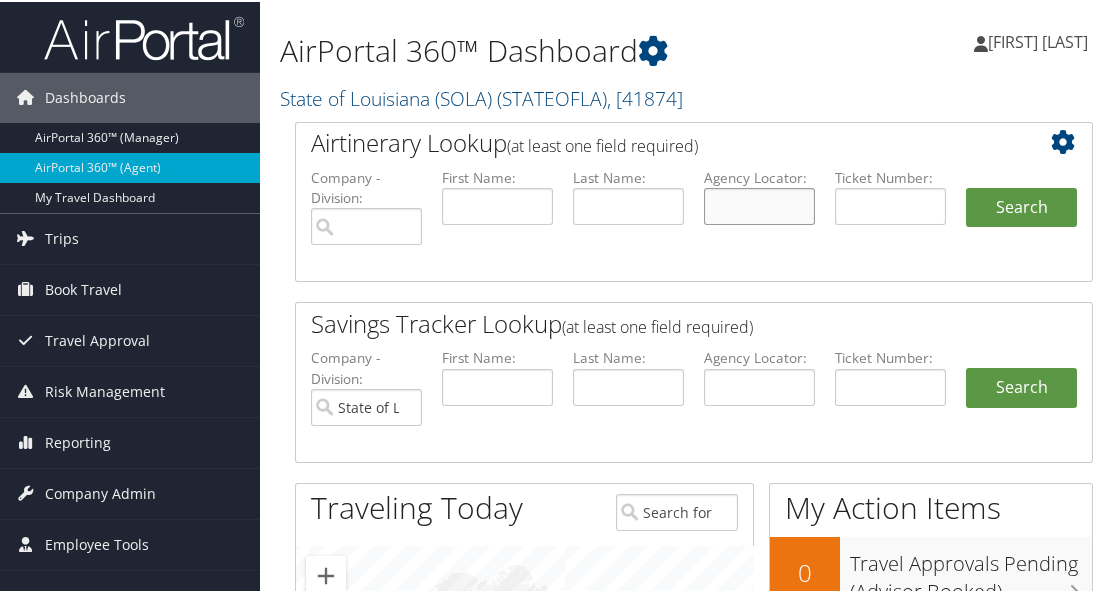 click at bounding box center [759, 204] 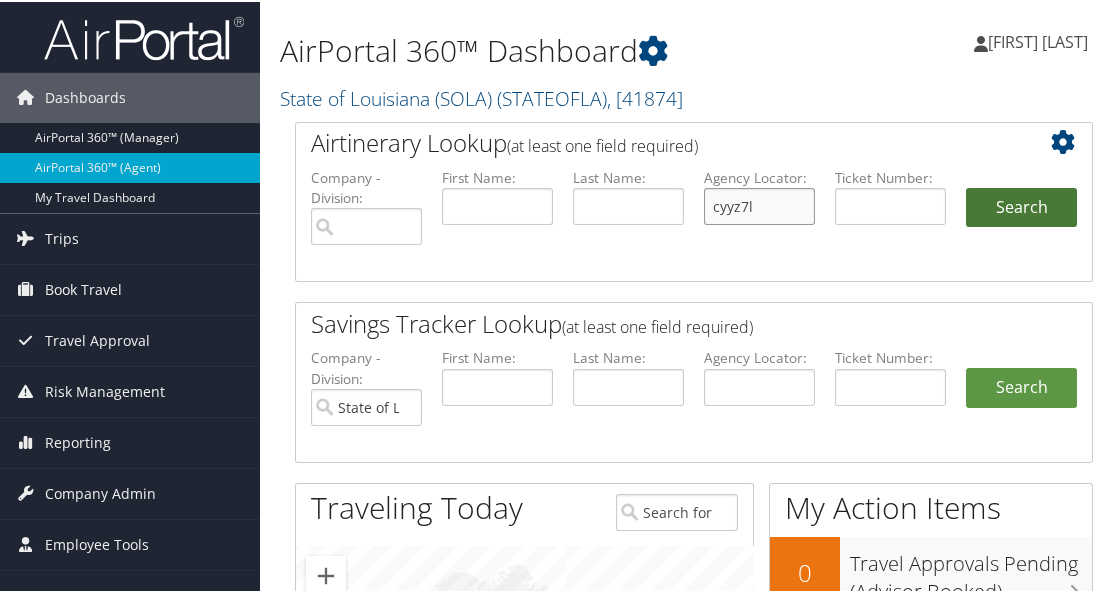 type on "cyyz7l" 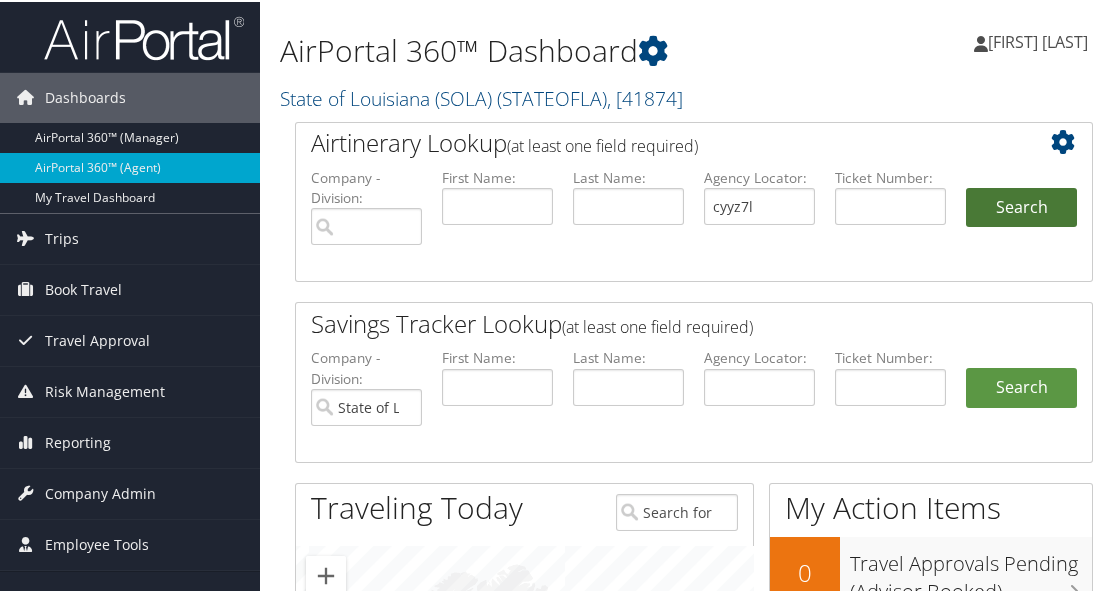 click on "Search" at bounding box center (1021, 206) 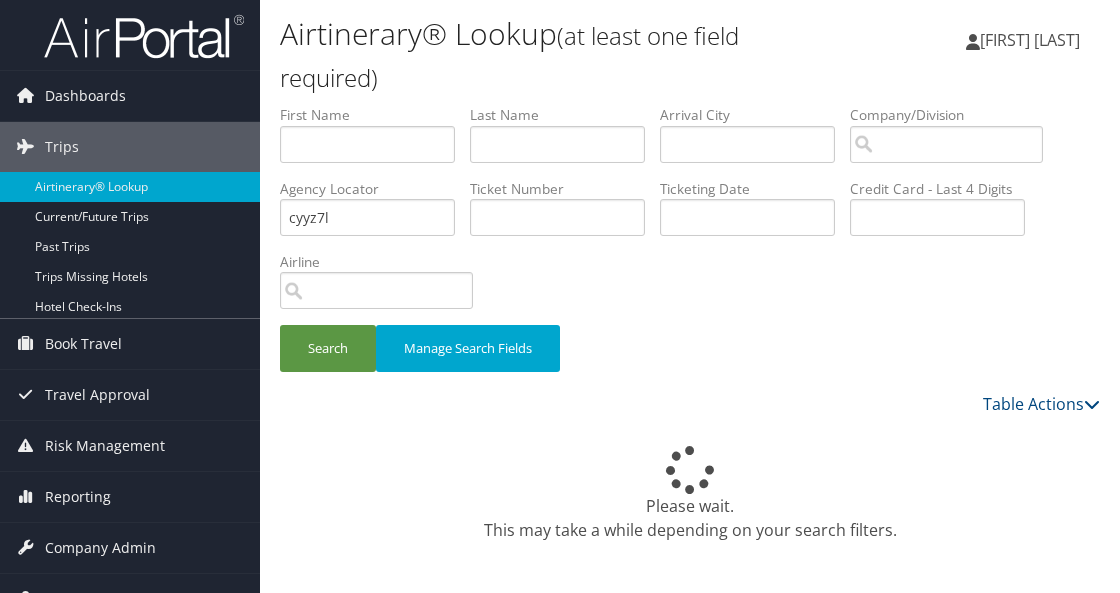 scroll, scrollTop: 0, scrollLeft: 0, axis: both 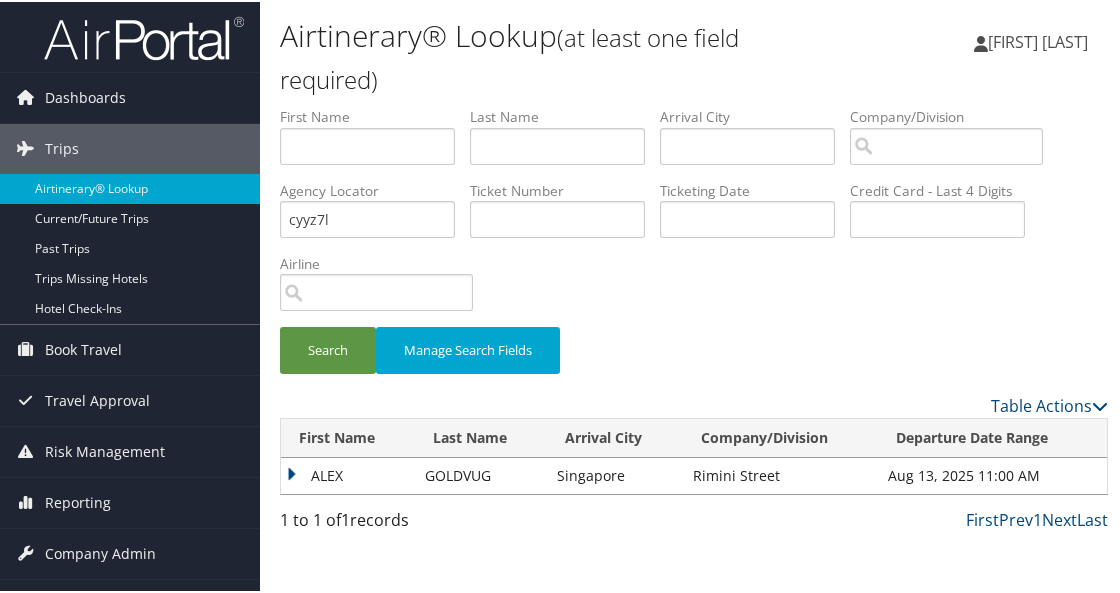 click on "ALEX" at bounding box center [348, 474] 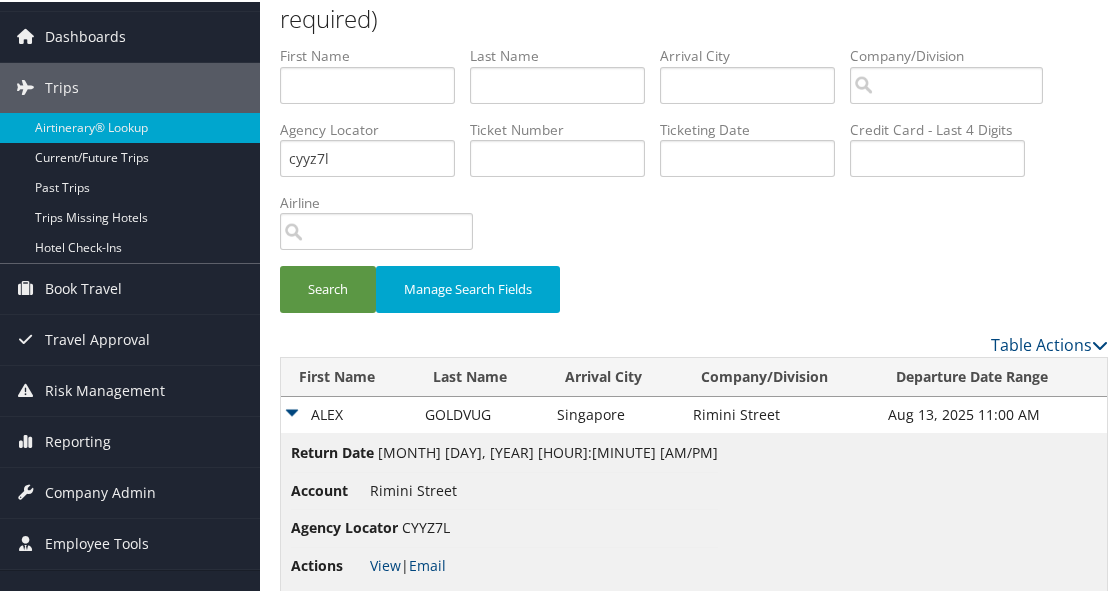scroll, scrollTop: 94, scrollLeft: 0, axis: vertical 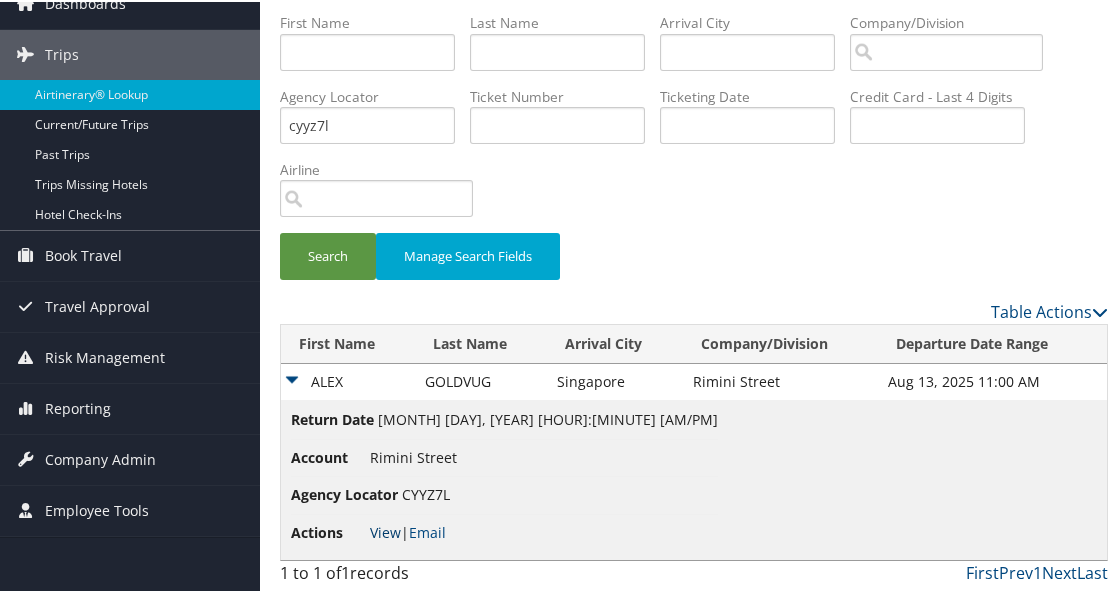 click on "View" at bounding box center (385, 530) 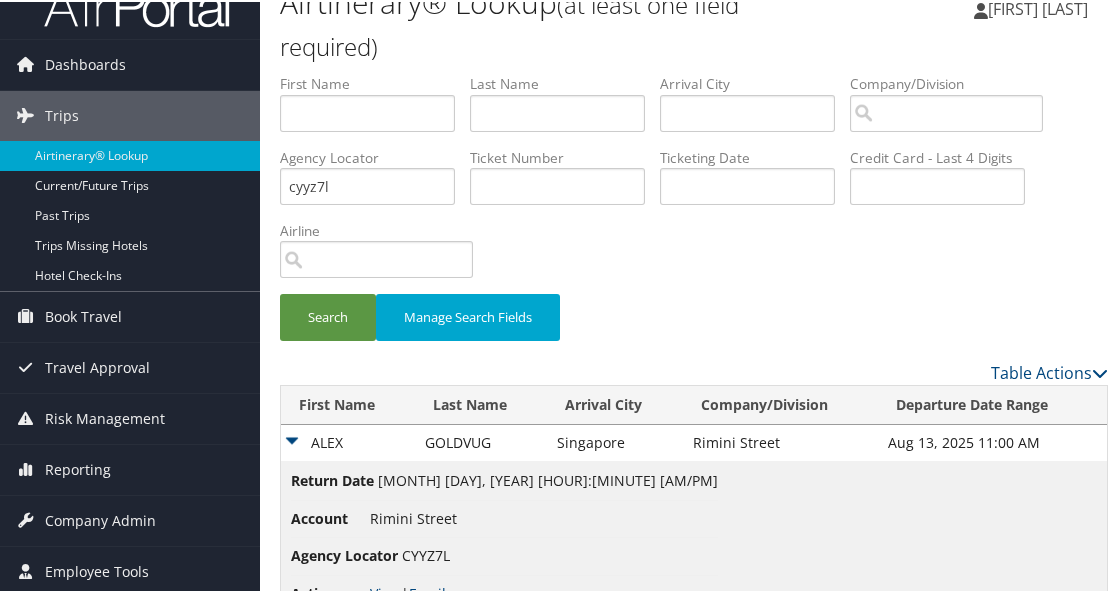 scroll, scrollTop: 0, scrollLeft: 0, axis: both 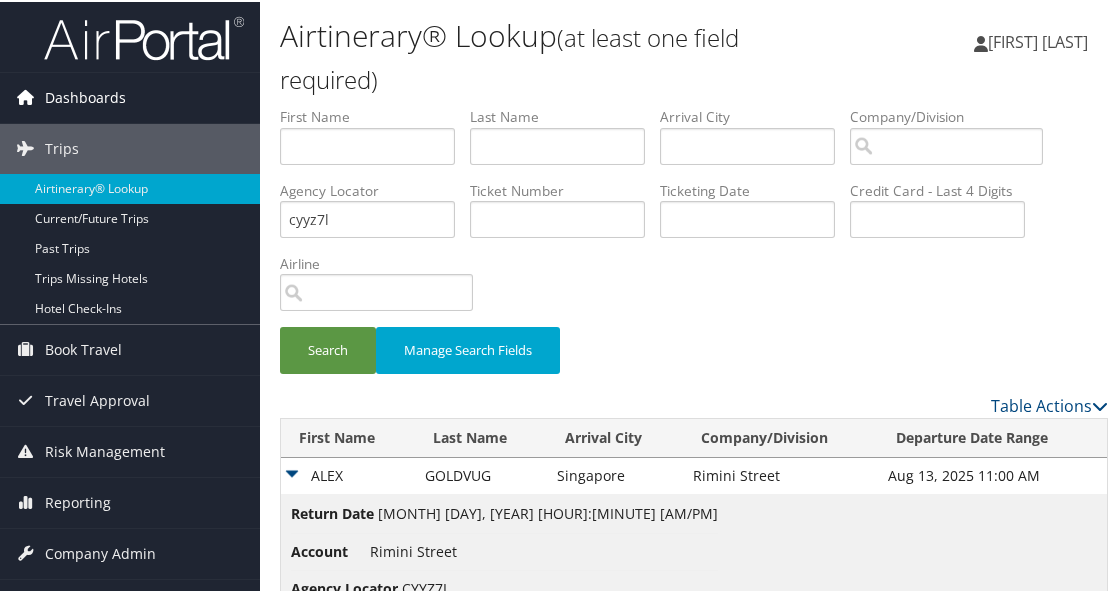 click on "Dashboards" at bounding box center (85, 96) 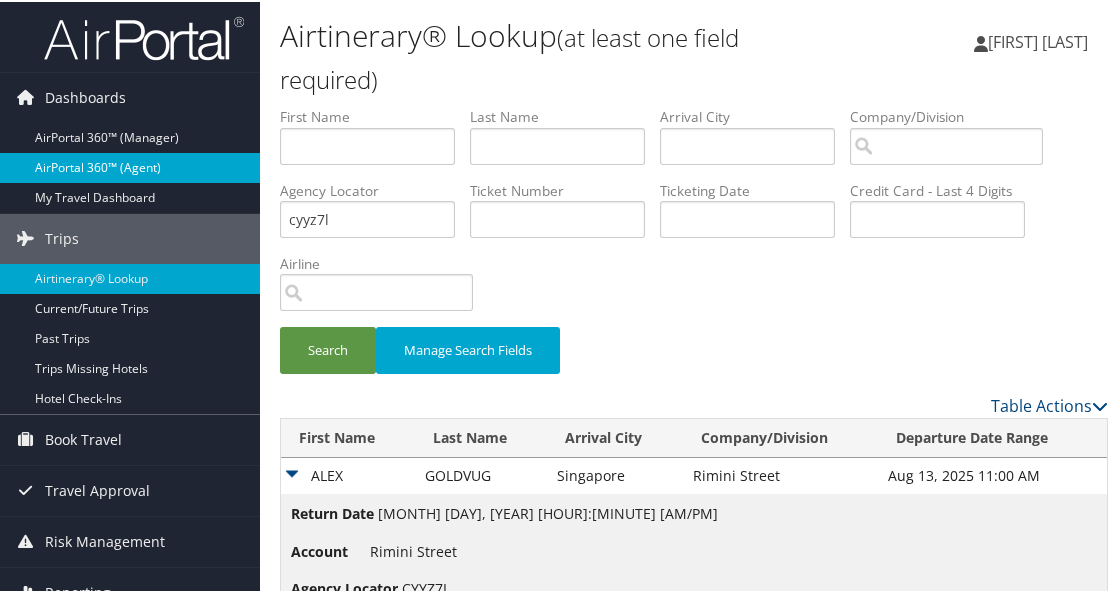 click on "AirPortal 360™ (Agent)" at bounding box center [130, 166] 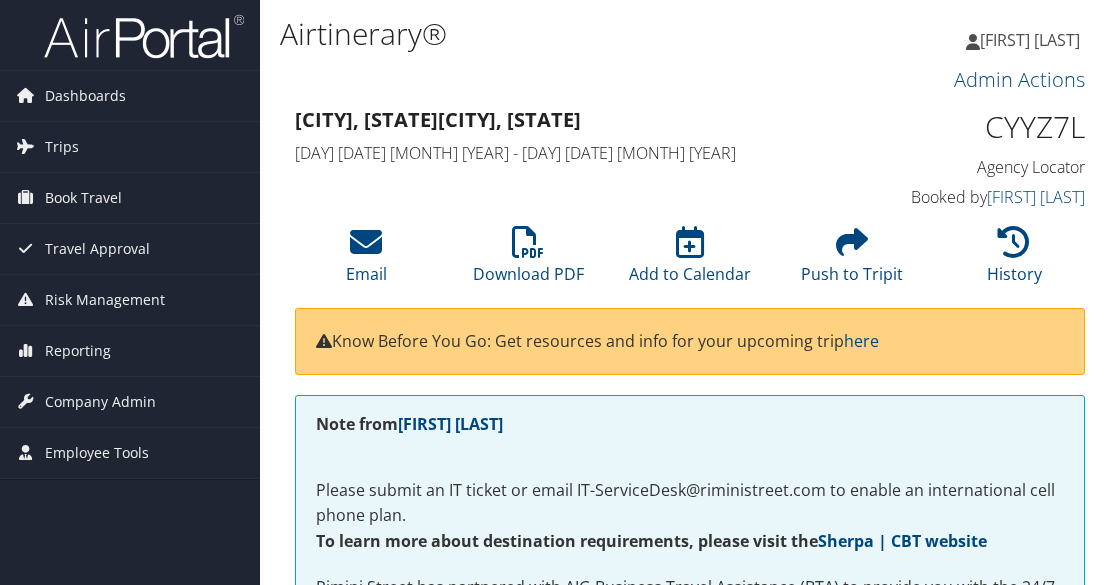 scroll, scrollTop: 0, scrollLeft: 0, axis: both 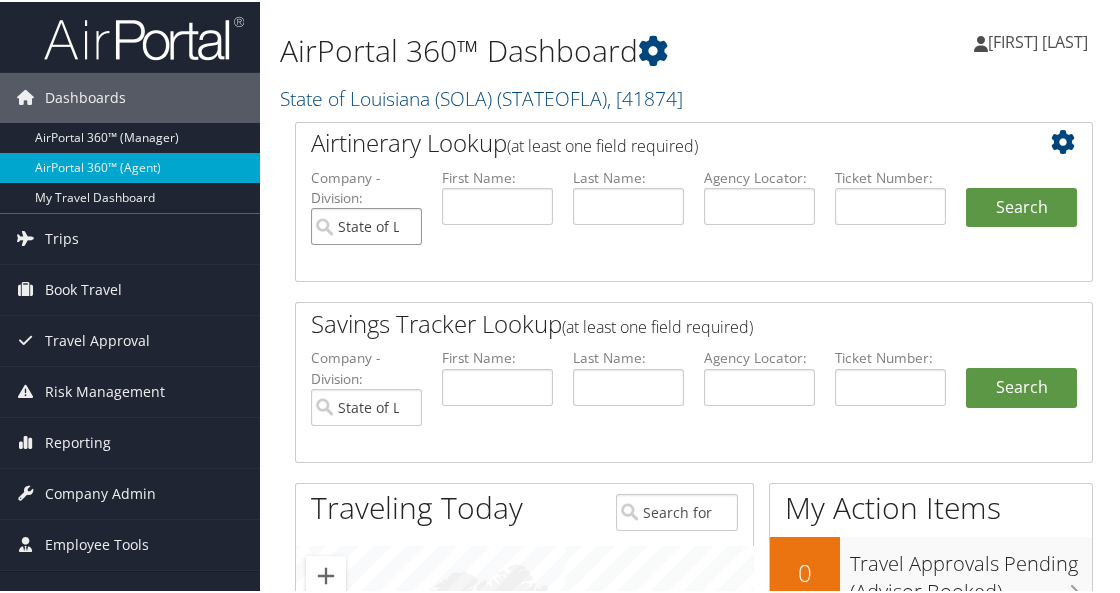 click on "State of Louisiana (SOLA)" at bounding box center (366, 224) 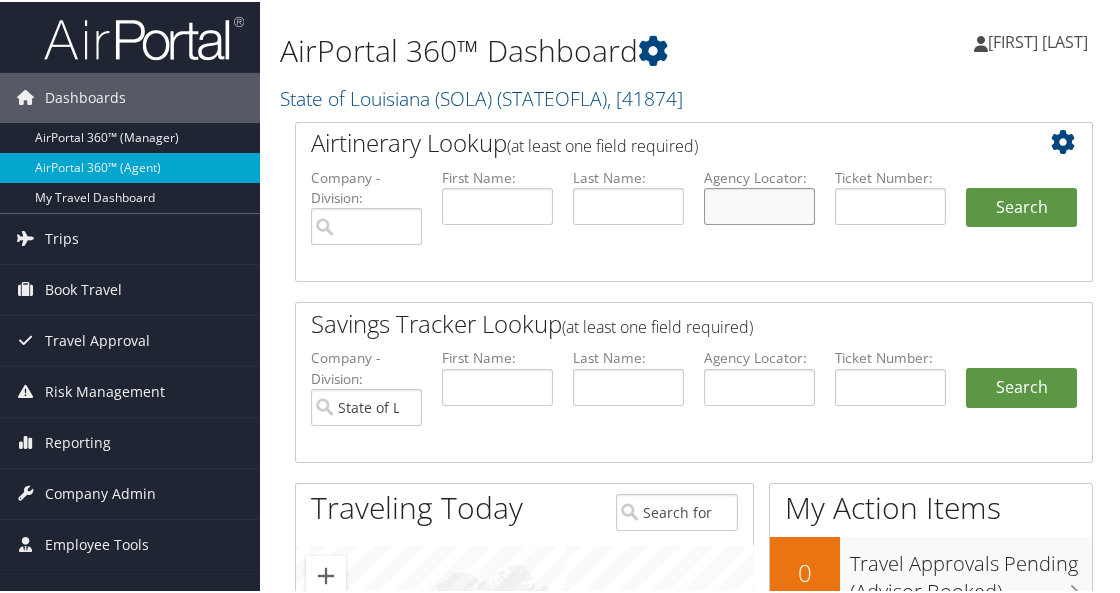 click at bounding box center (759, 204) 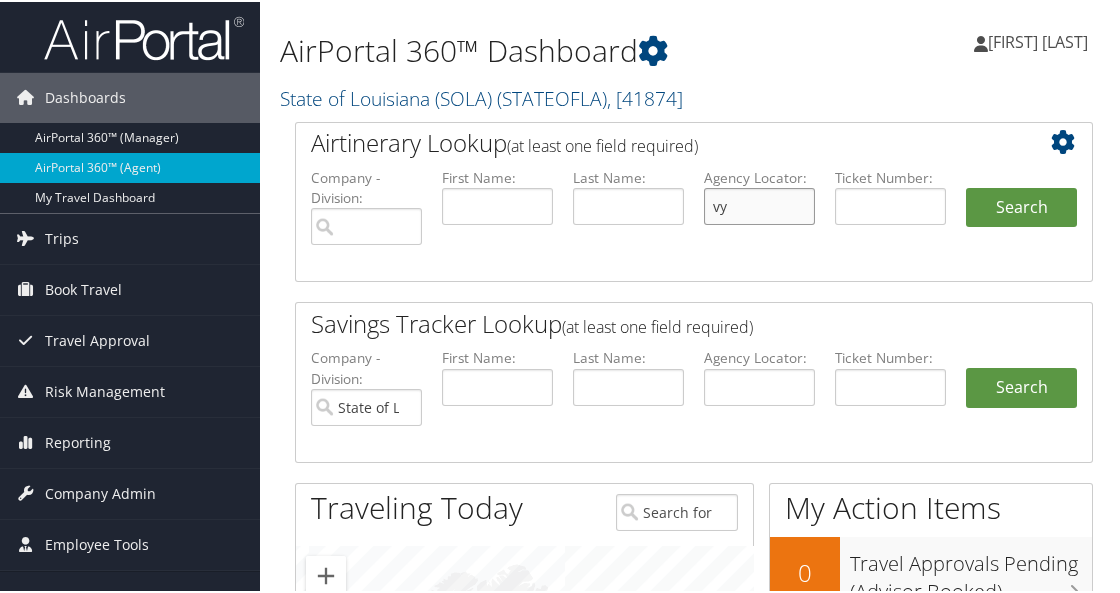 type on "v" 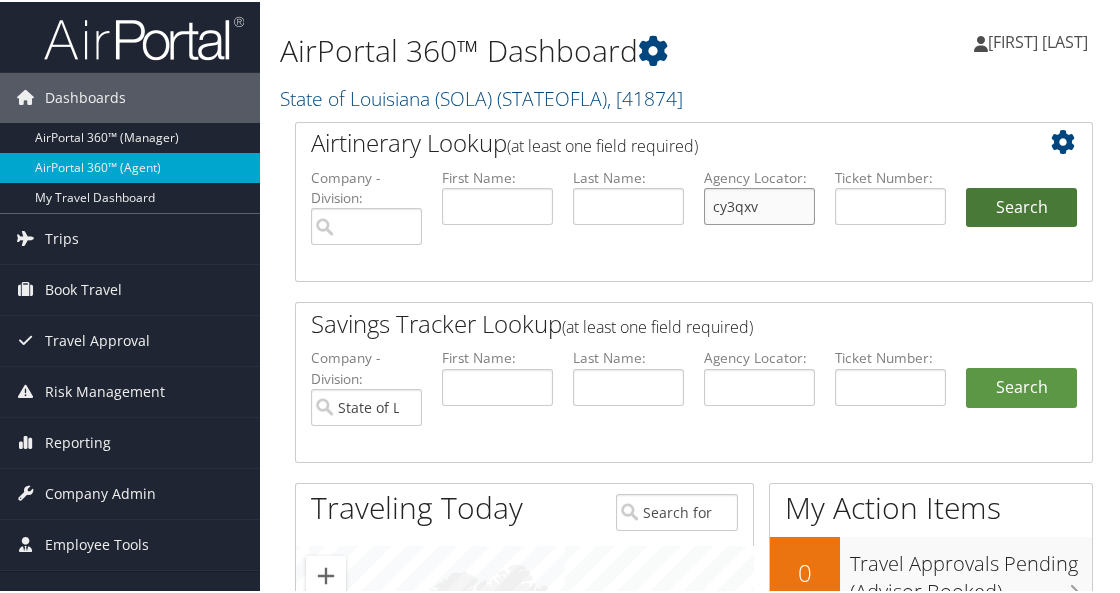 type on "cy3qxv" 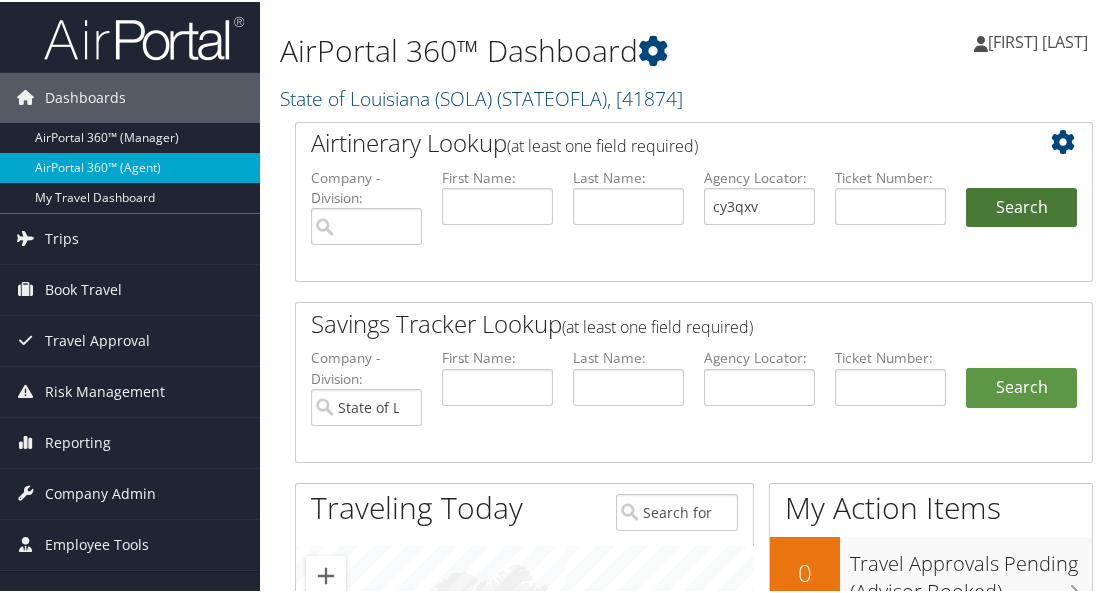 click on "Search" at bounding box center (1021, 206) 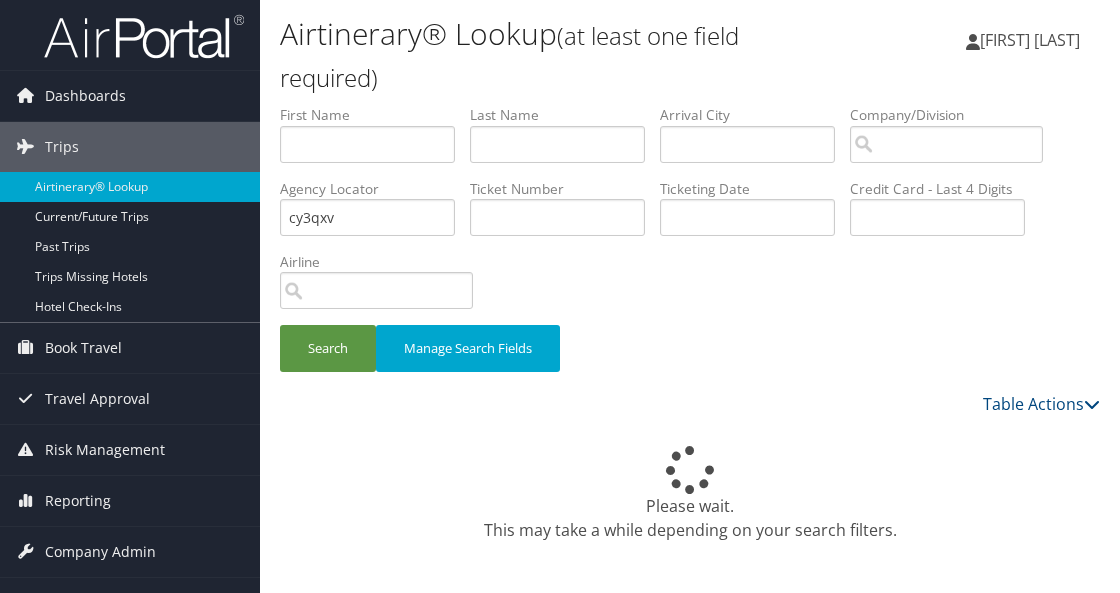 scroll, scrollTop: 0, scrollLeft: 0, axis: both 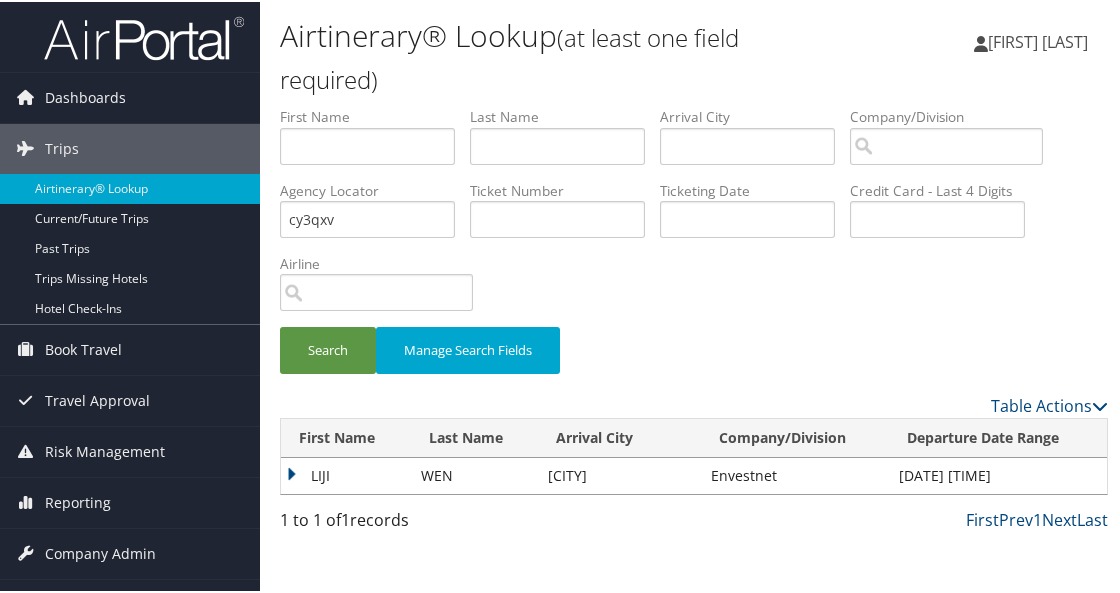 click on "LIJI" at bounding box center (346, 474) 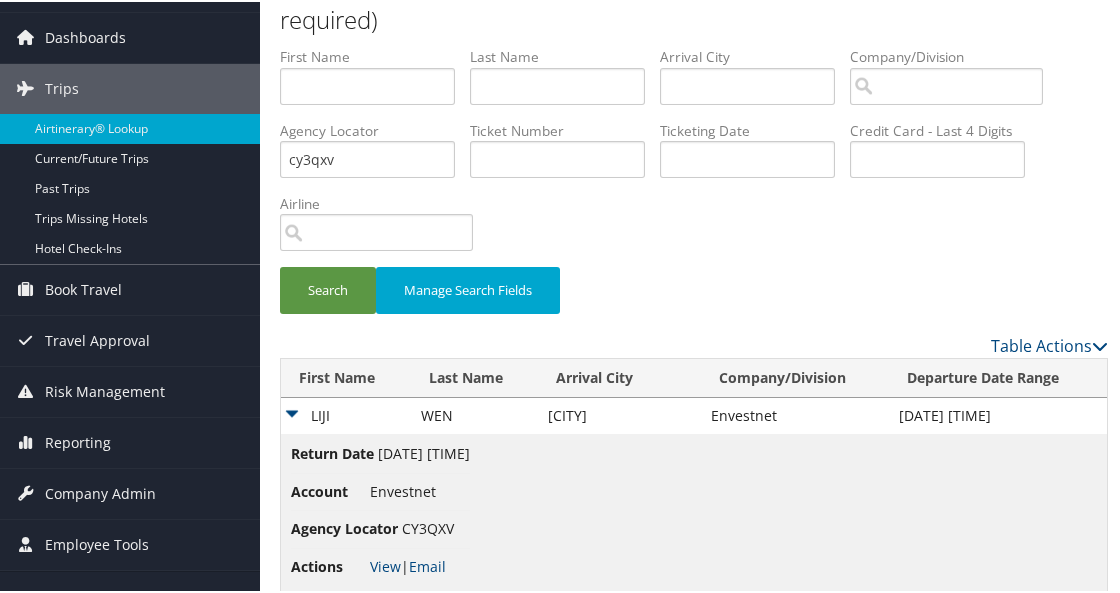 scroll, scrollTop: 94, scrollLeft: 0, axis: vertical 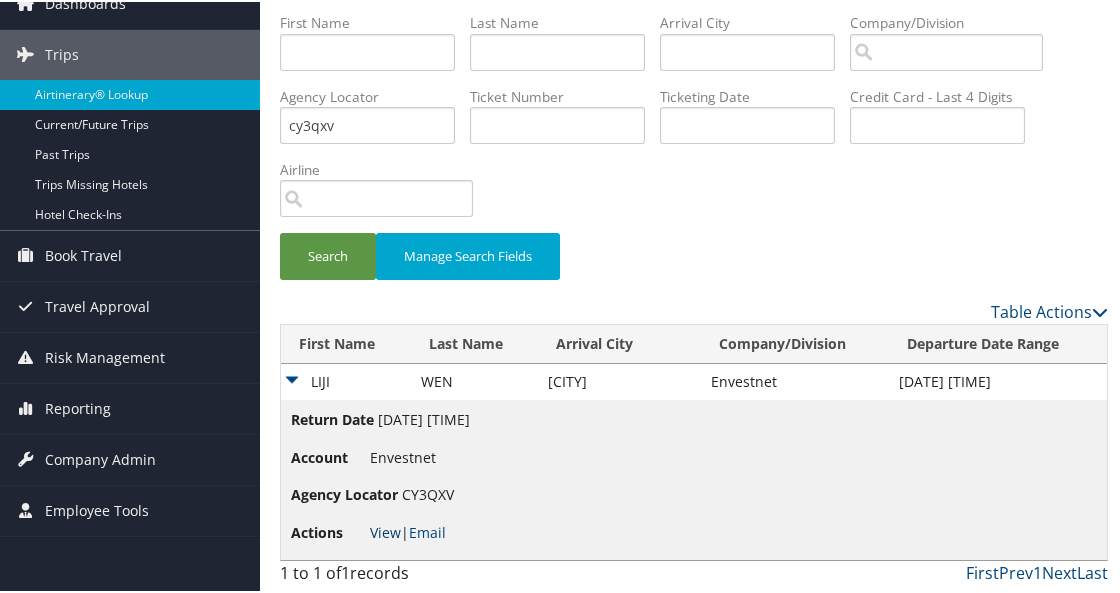 click on "View" at bounding box center (385, 530) 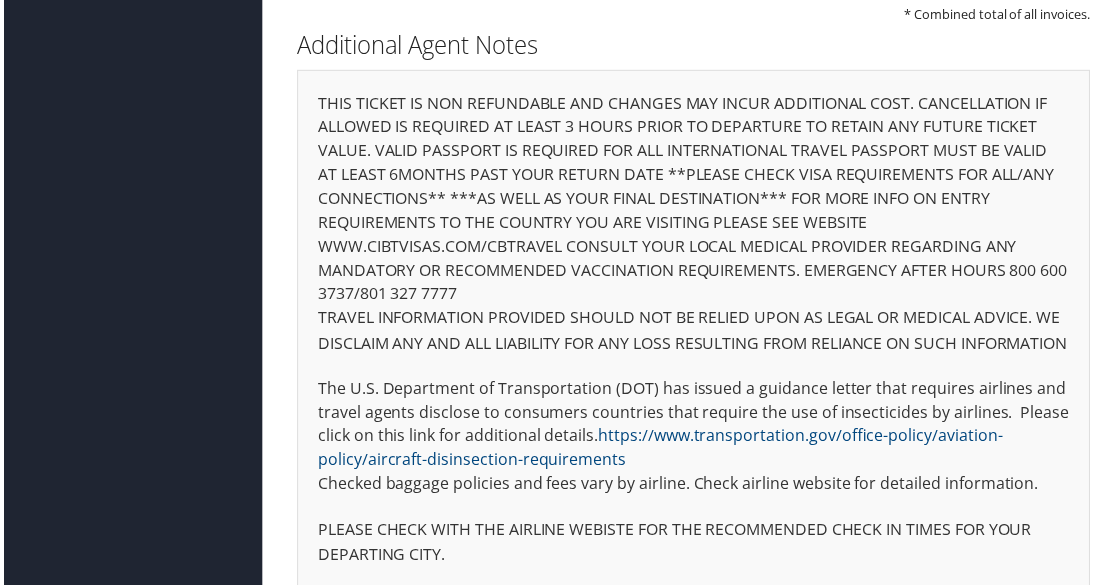 scroll, scrollTop: 4375, scrollLeft: 0, axis: vertical 